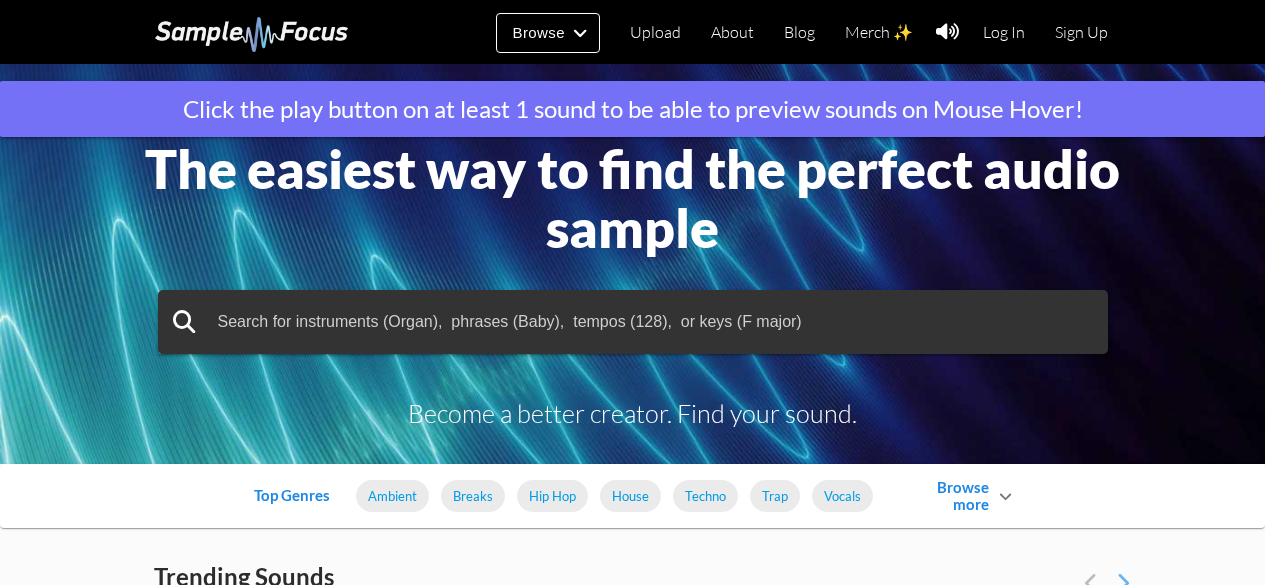 scroll, scrollTop: 0, scrollLeft: 0, axis: both 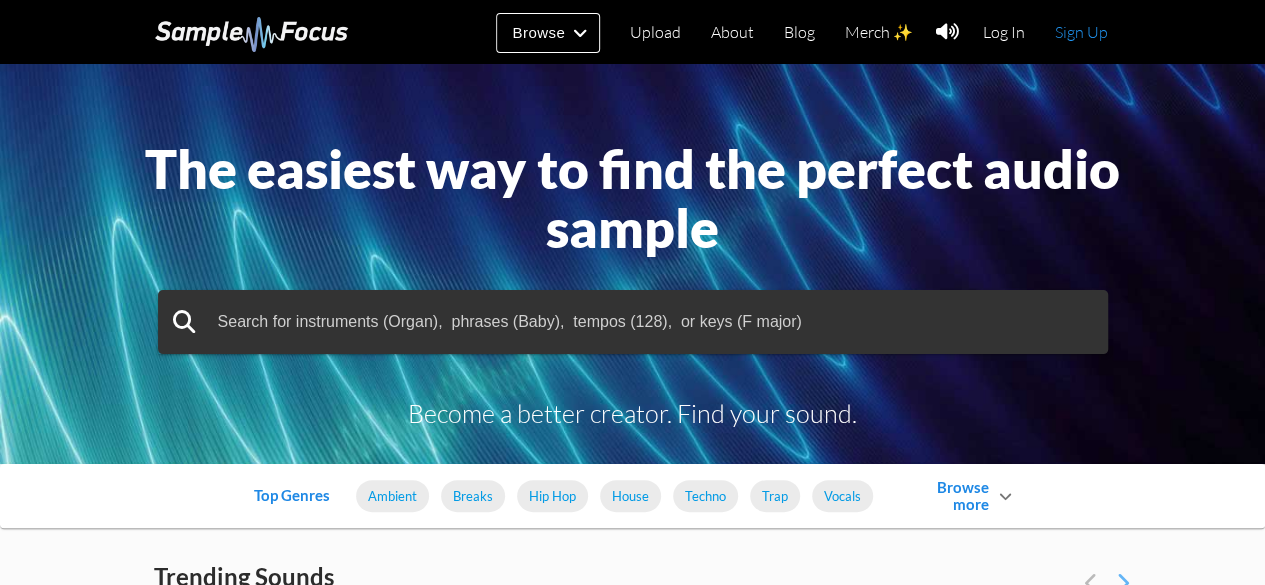 click on "Sign Up" at bounding box center (1081, 32) 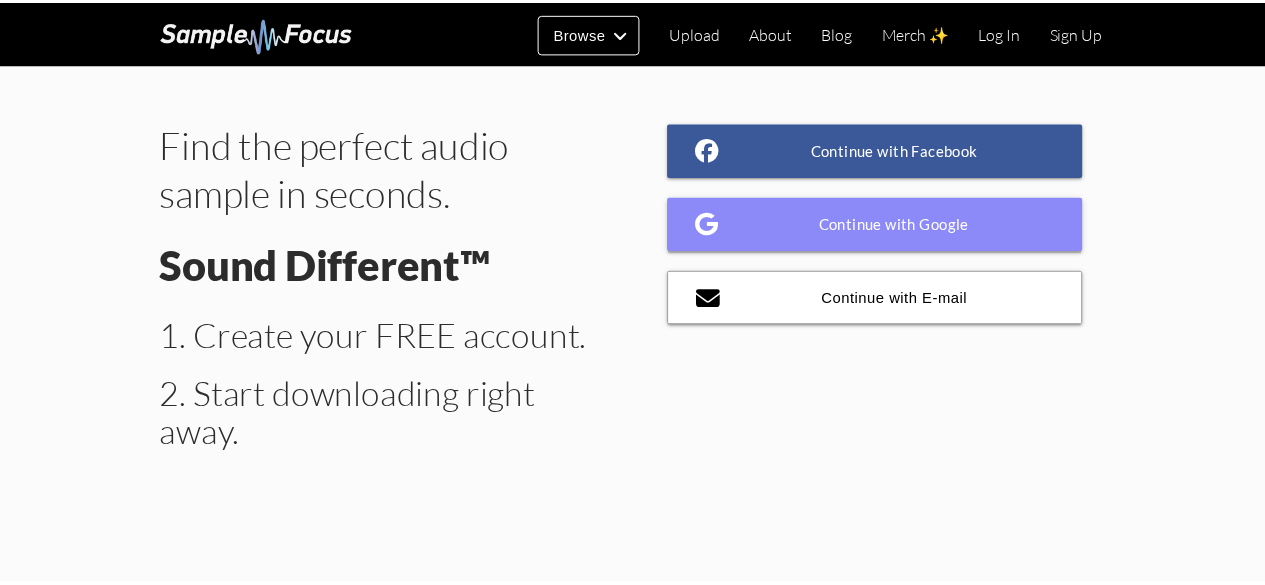 scroll, scrollTop: 0, scrollLeft: 0, axis: both 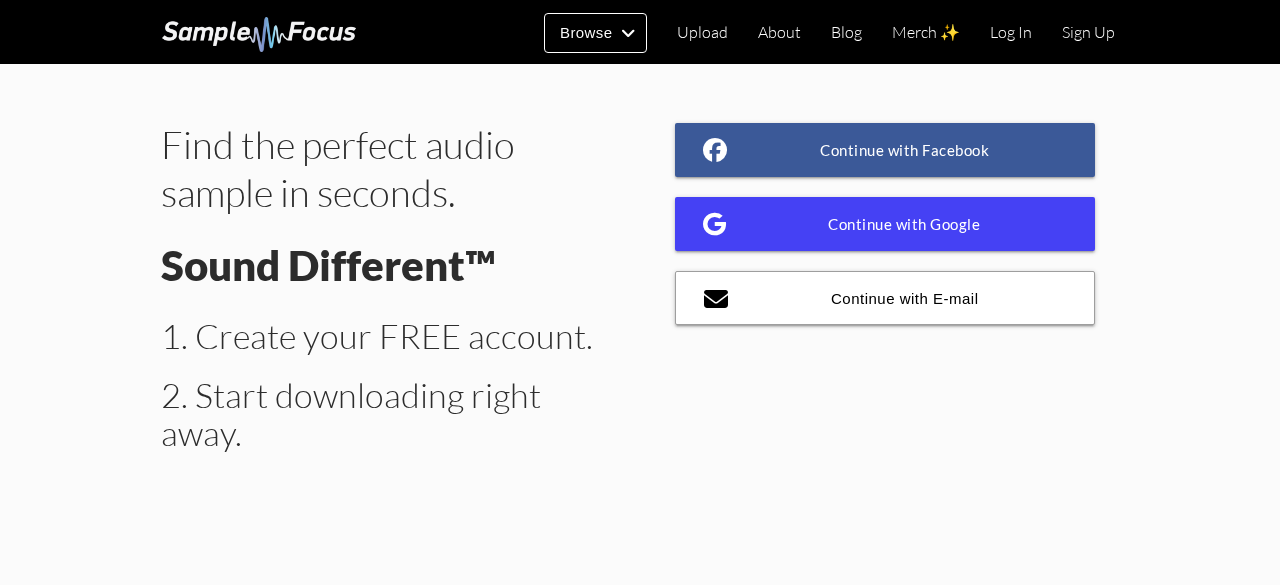 click on "Continue with Google" at bounding box center [885, 224] 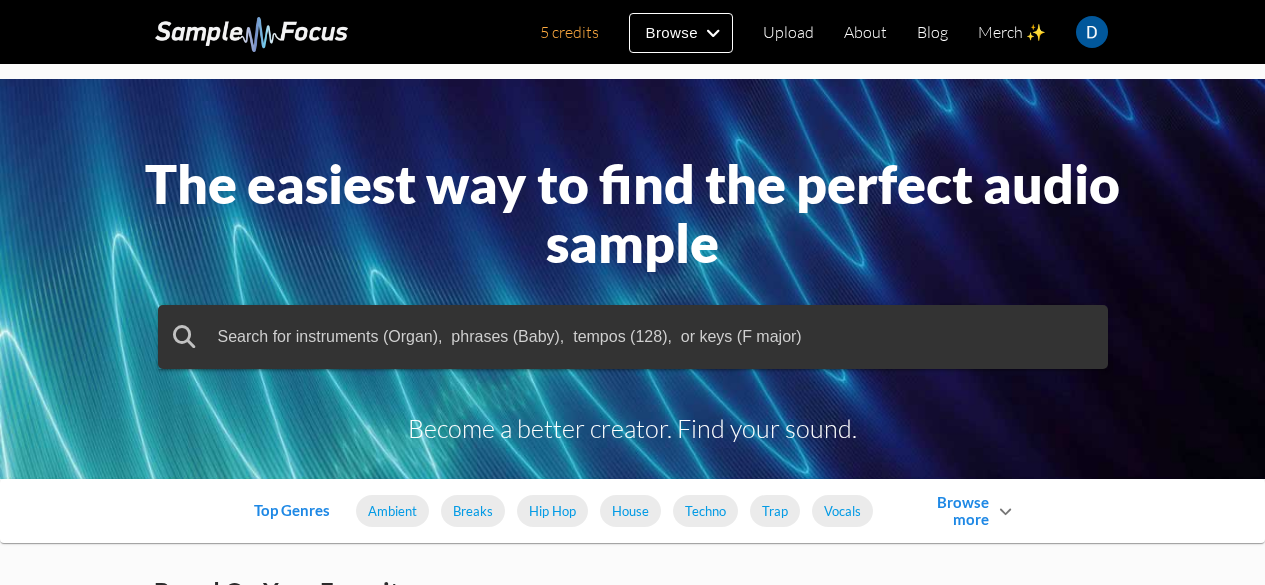 scroll, scrollTop: 0, scrollLeft: 0, axis: both 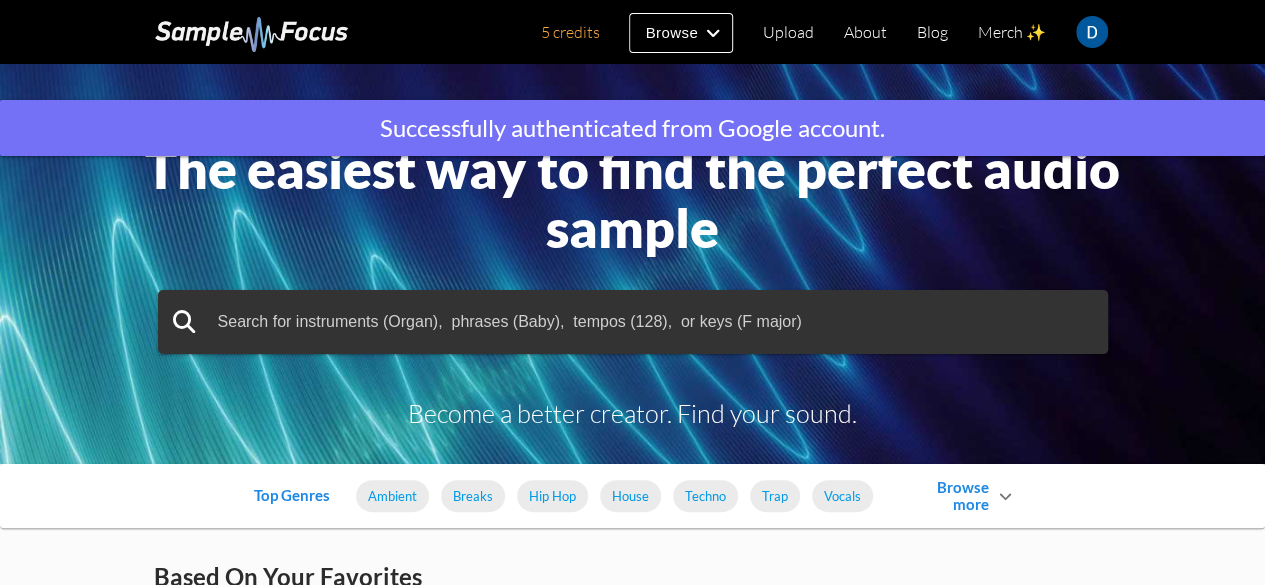 click at bounding box center [1092, 32] 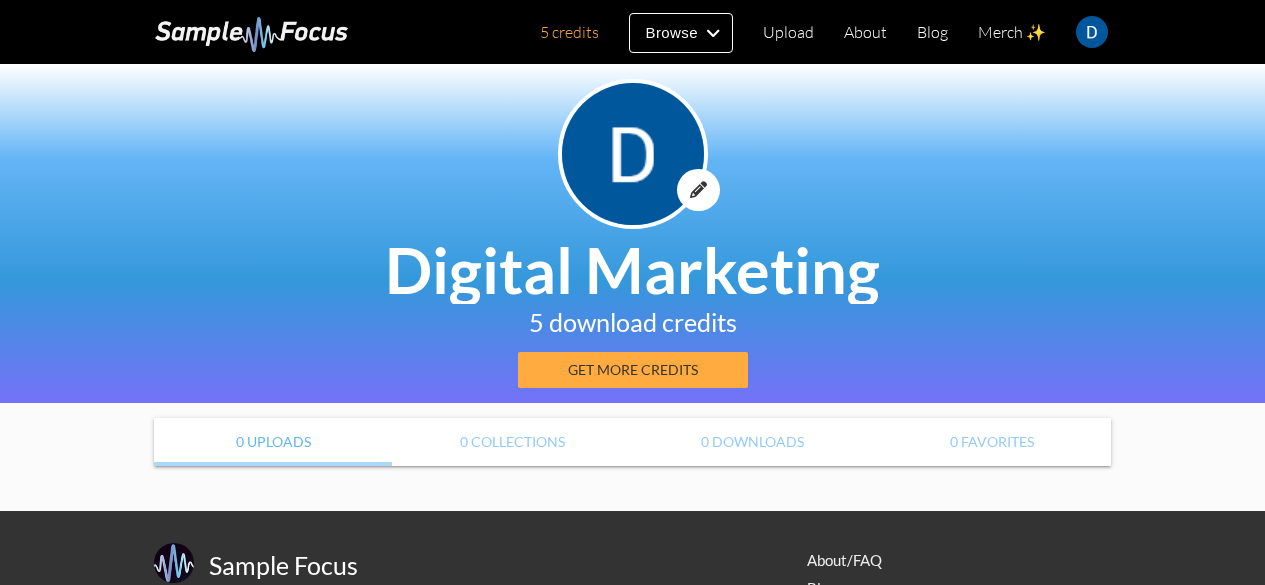 scroll, scrollTop: 0, scrollLeft: 0, axis: both 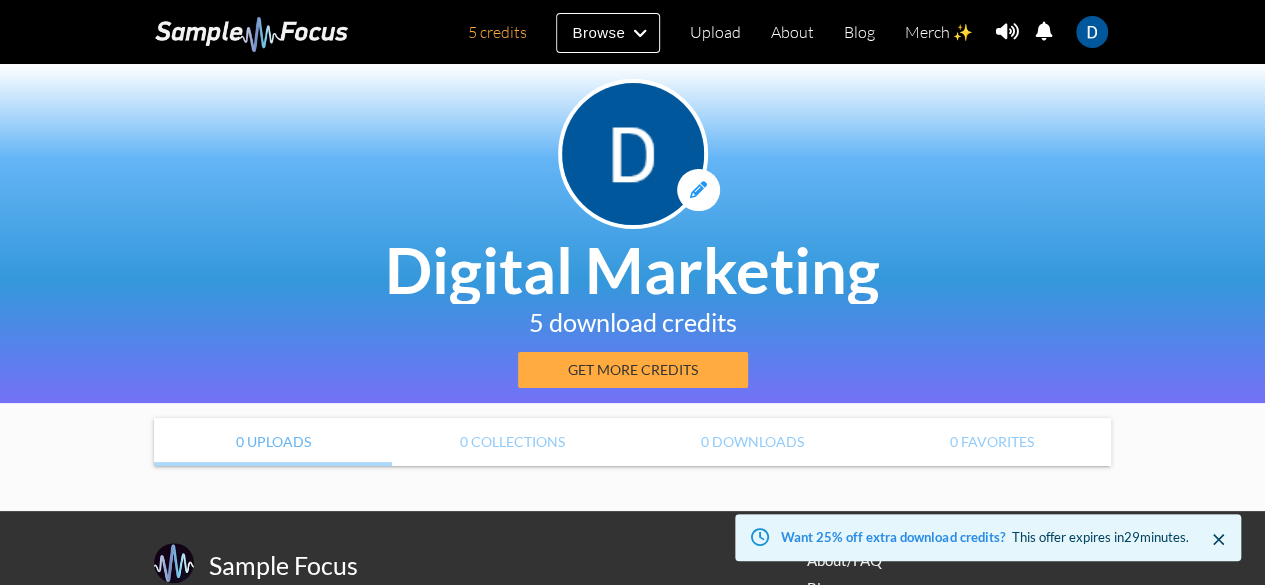 click at bounding box center (698, 190) 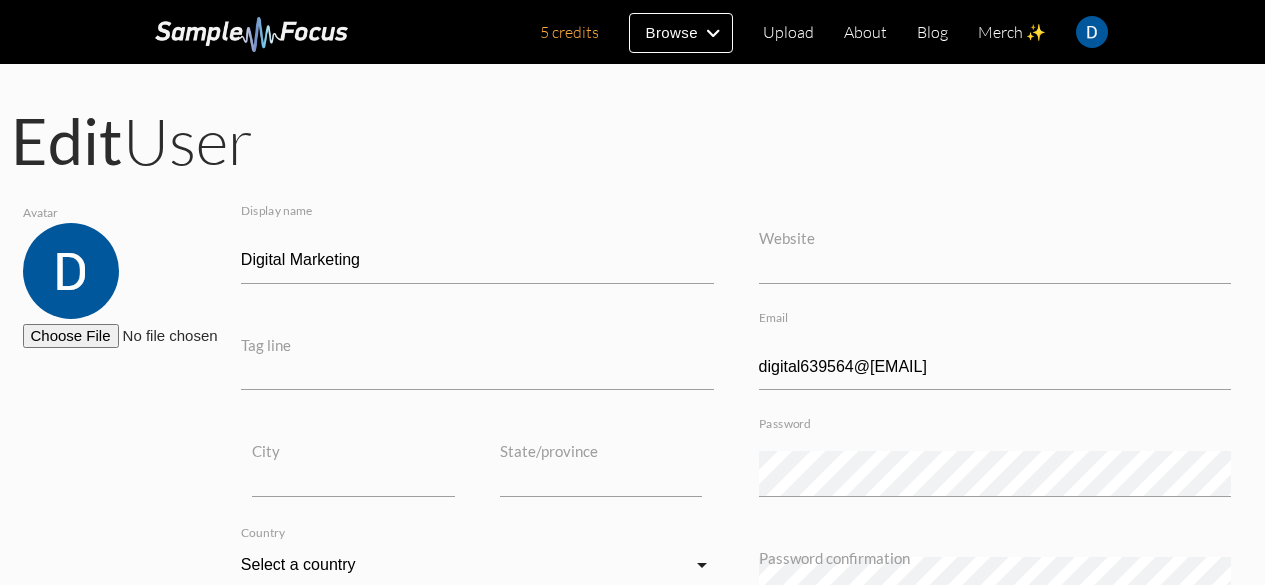 scroll, scrollTop: 0, scrollLeft: 0, axis: both 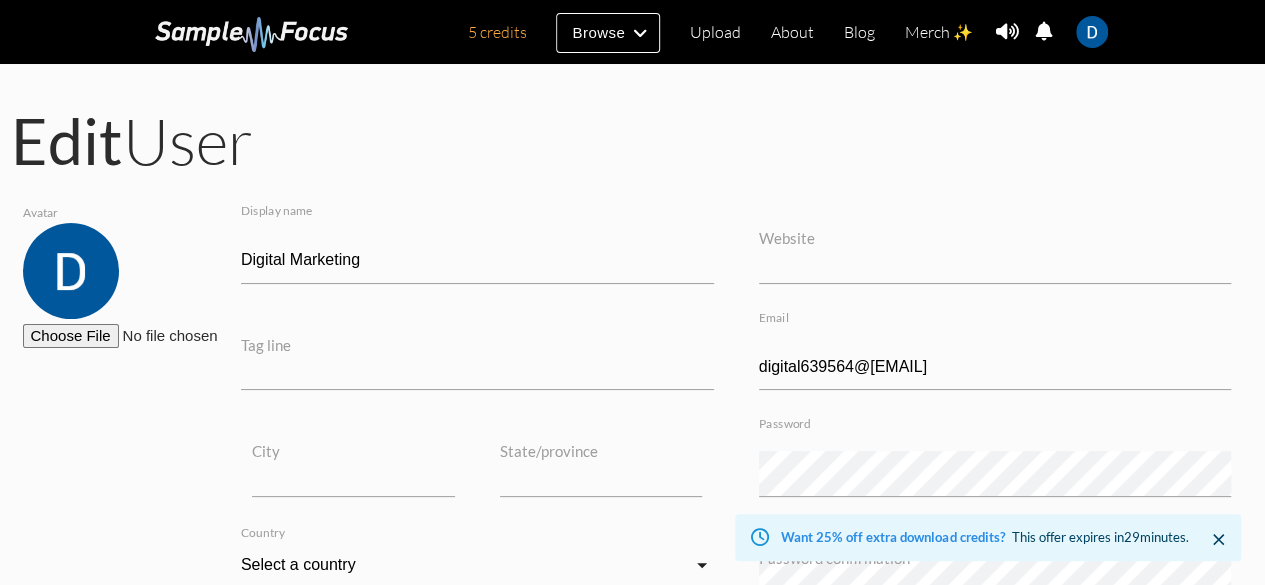 click on "Avatar" at bounding box center (165, 335) 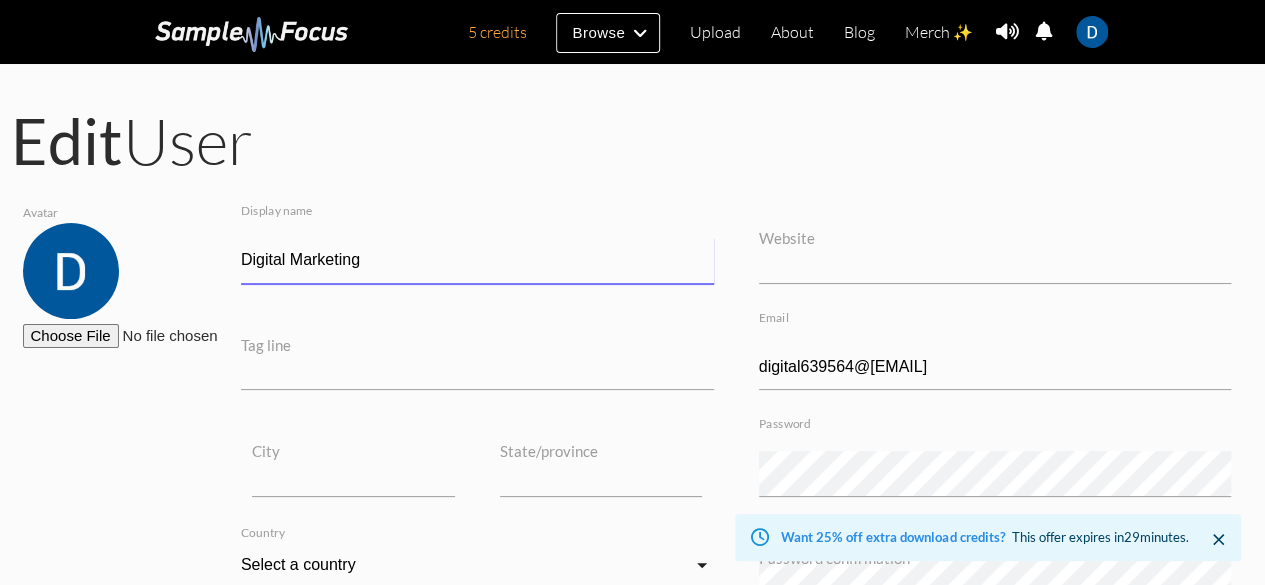 click on "Digital Marketing" at bounding box center (477, 261) 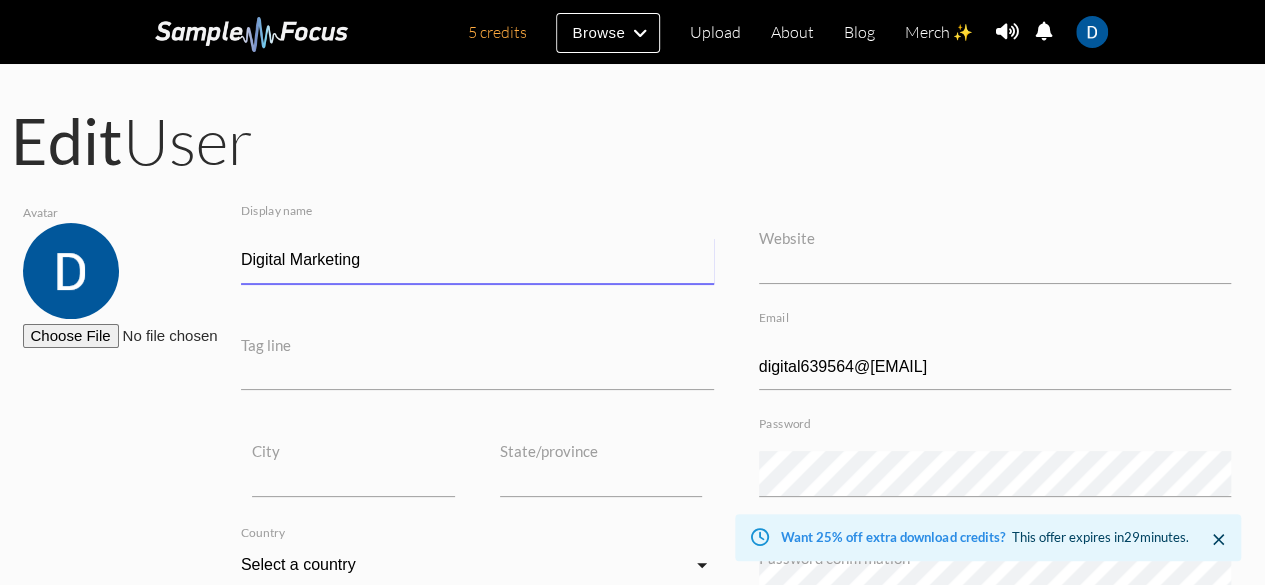 paste on "smmpopularservice" 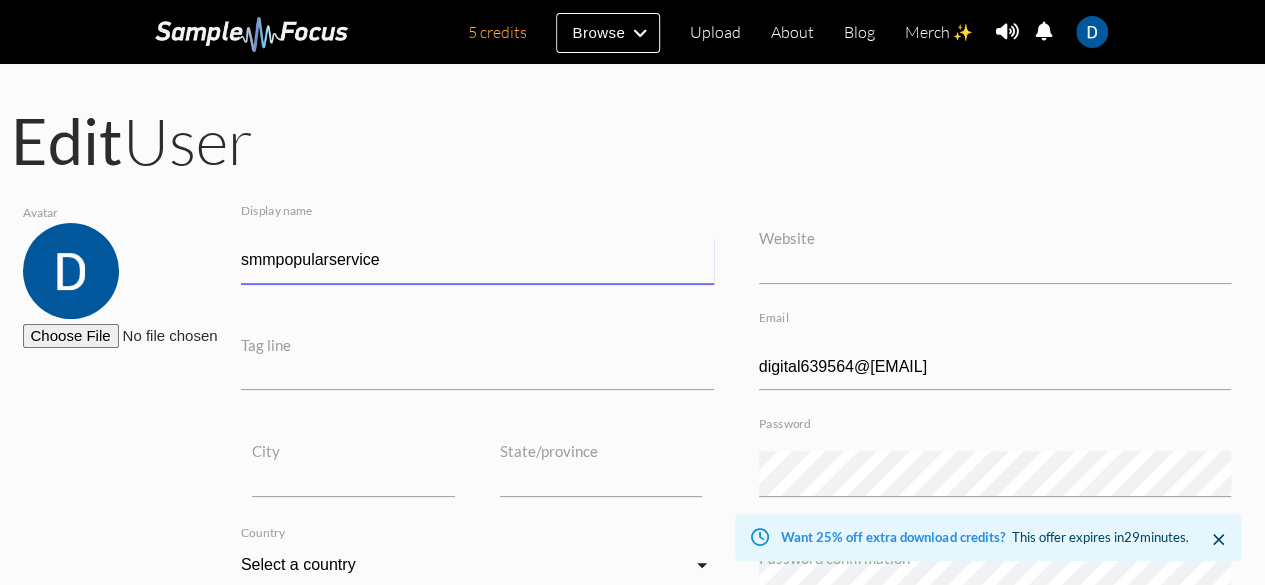 type on "smmpopularservice" 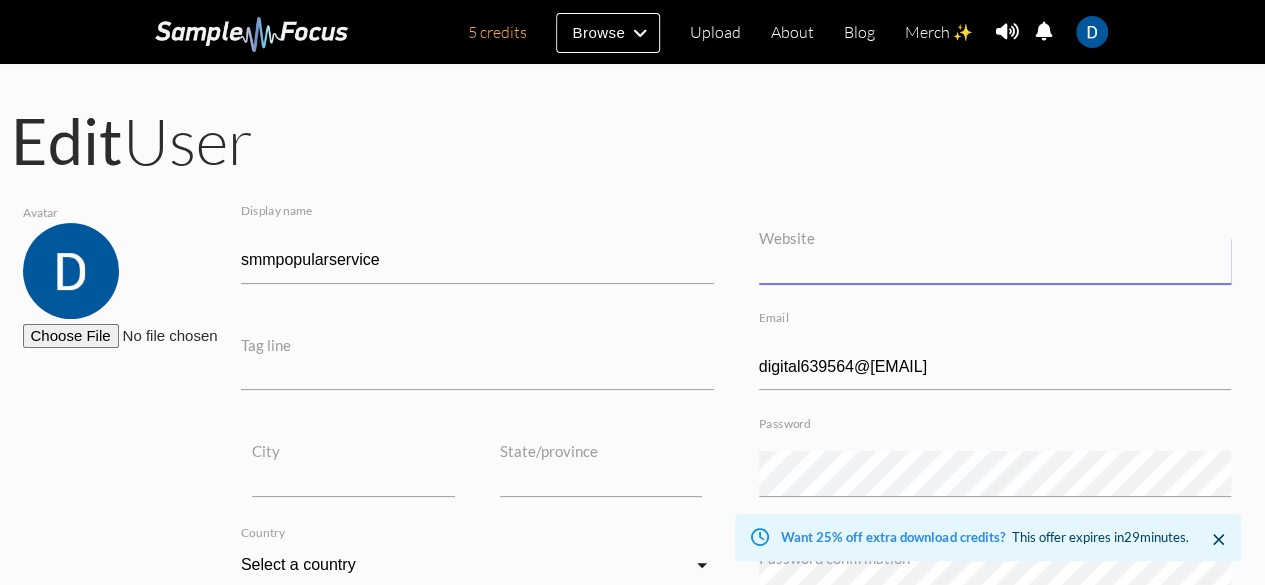 click on "Website" at bounding box center [995, 261] 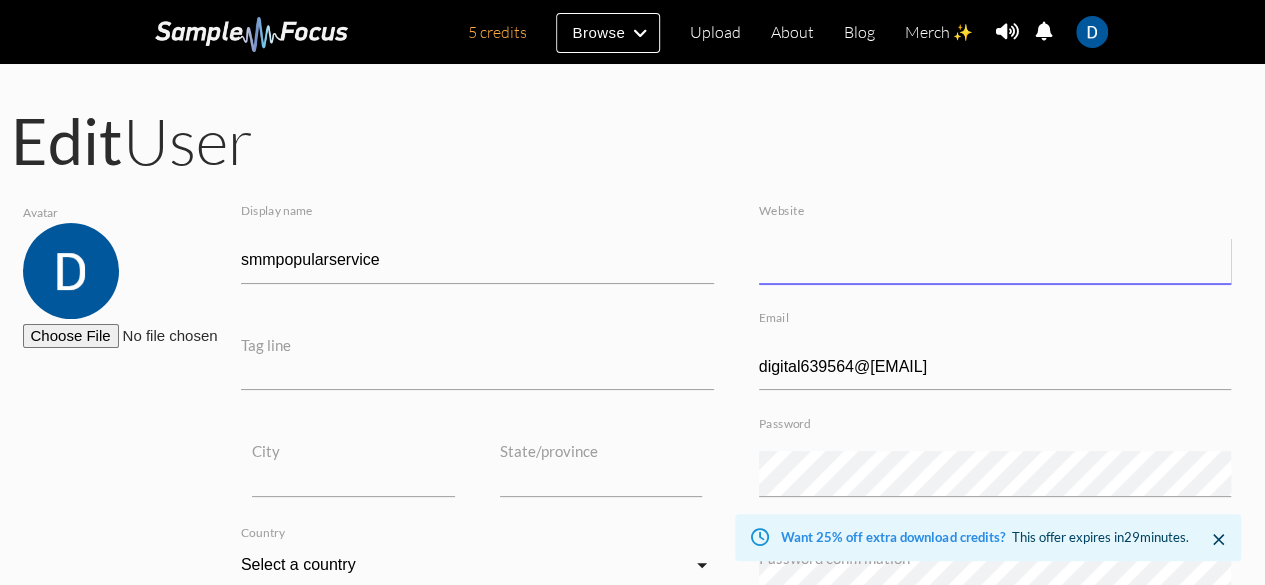 paste on "https://smmpopularservice.com/" 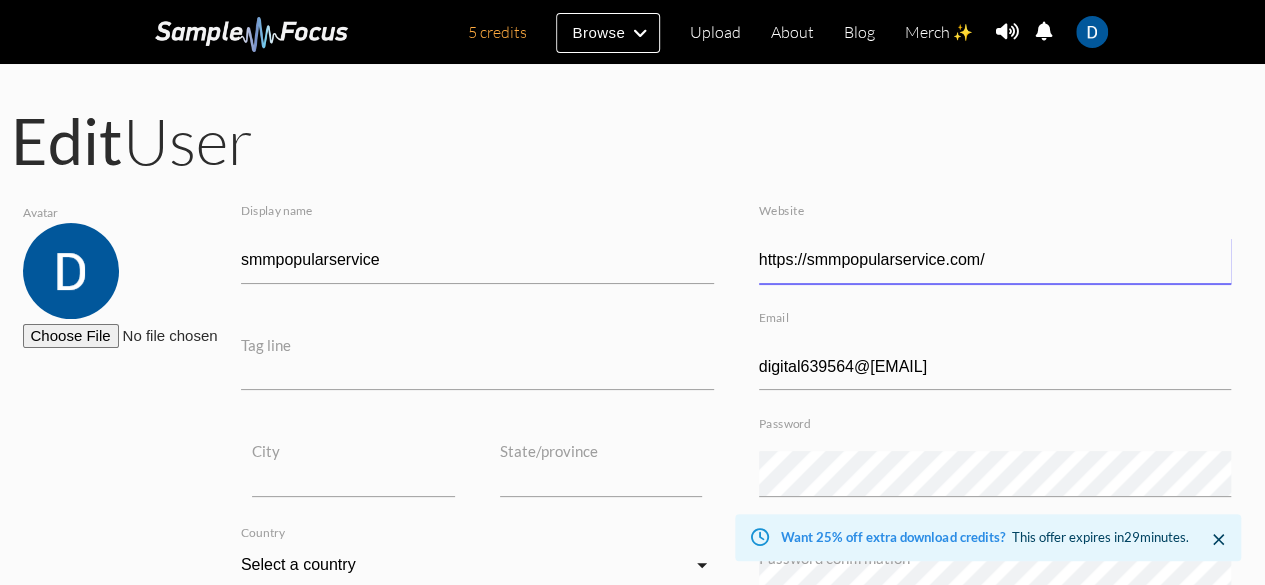 type on "https://smmpopularservice.com/" 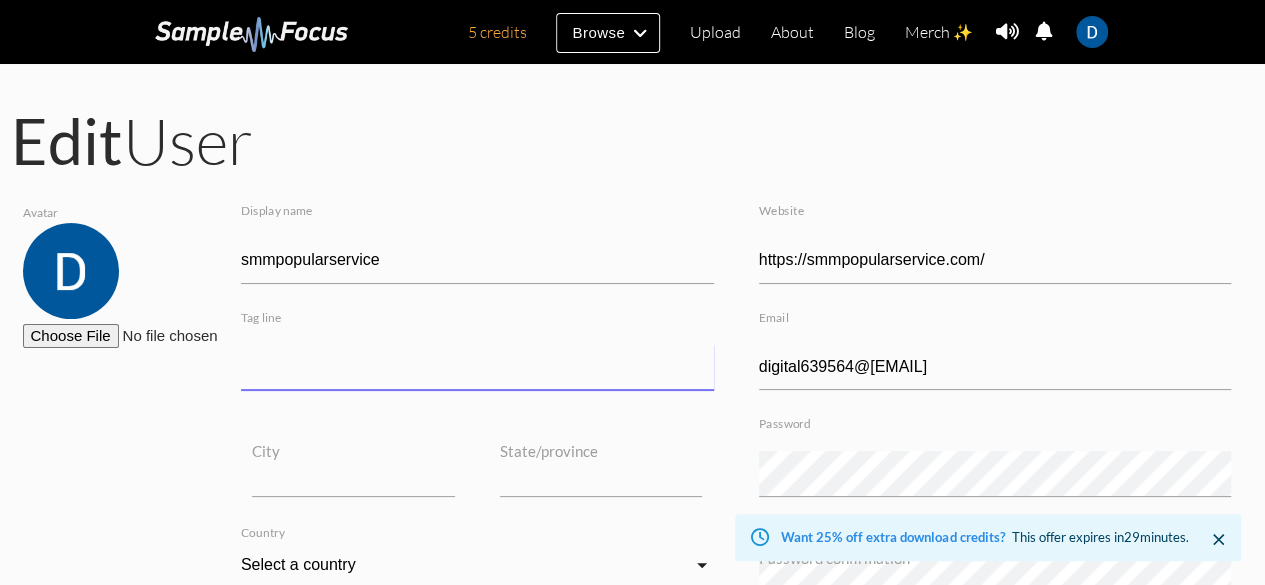 click at bounding box center [477, 367] 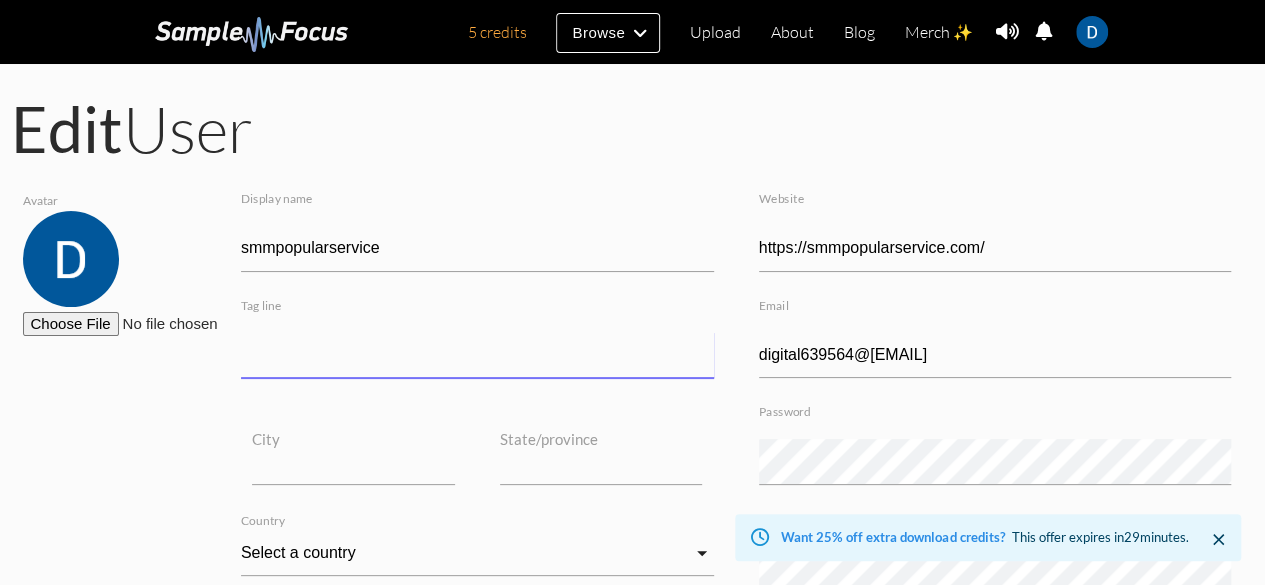 scroll, scrollTop: 0, scrollLeft: 0, axis: both 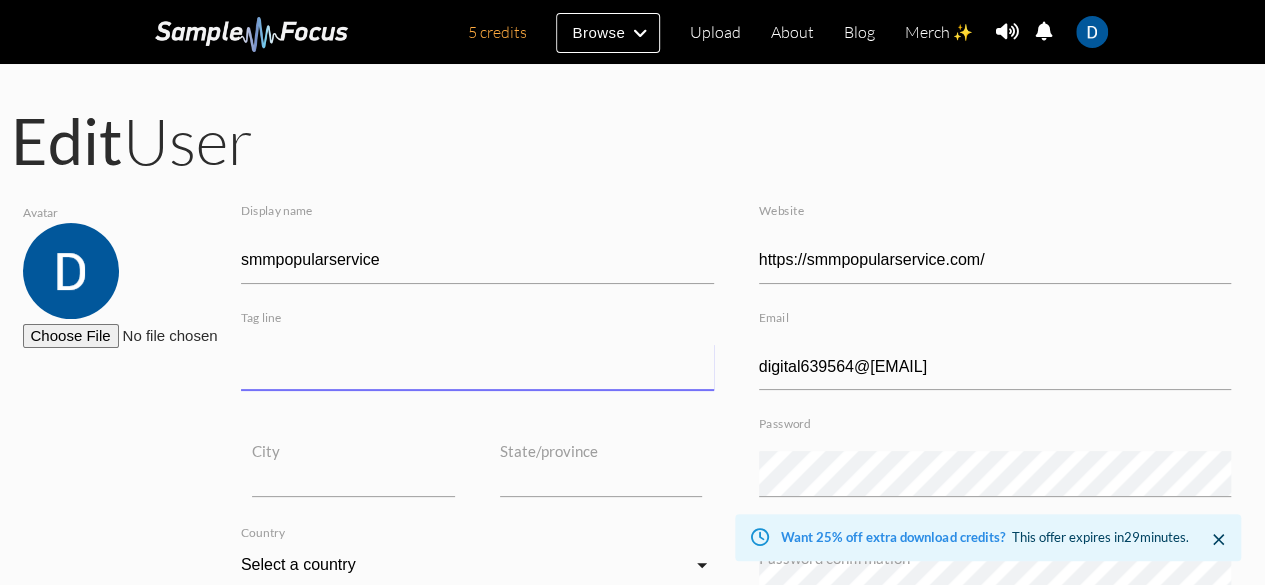 click at bounding box center (477, 367) 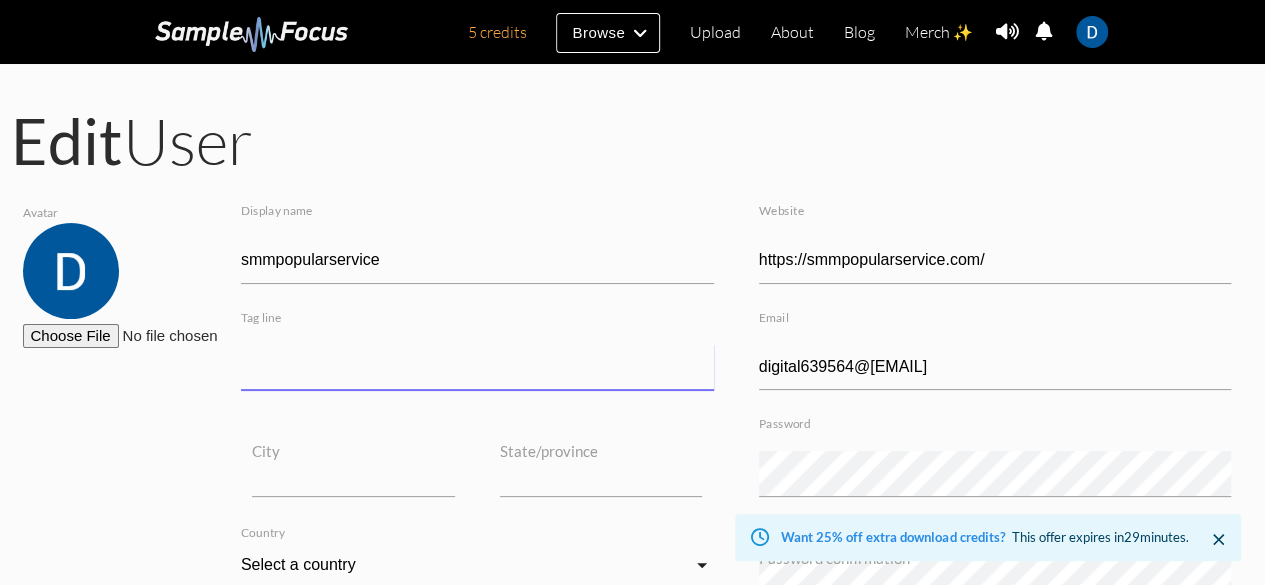 paste on "smmpopularservice" 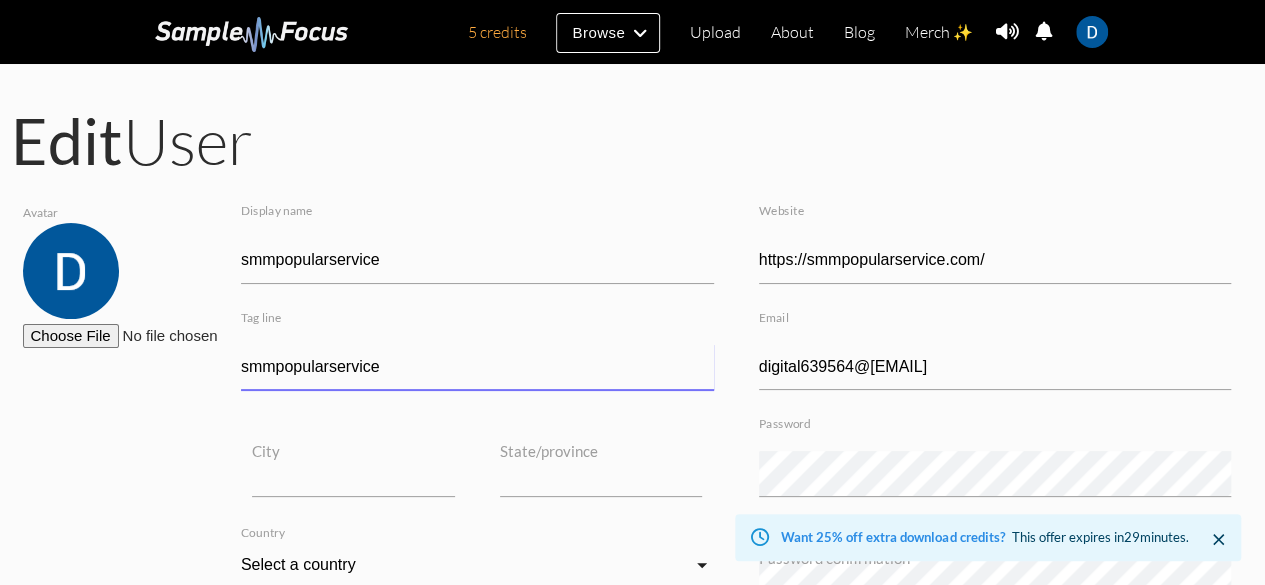 type on "smmpopularservice" 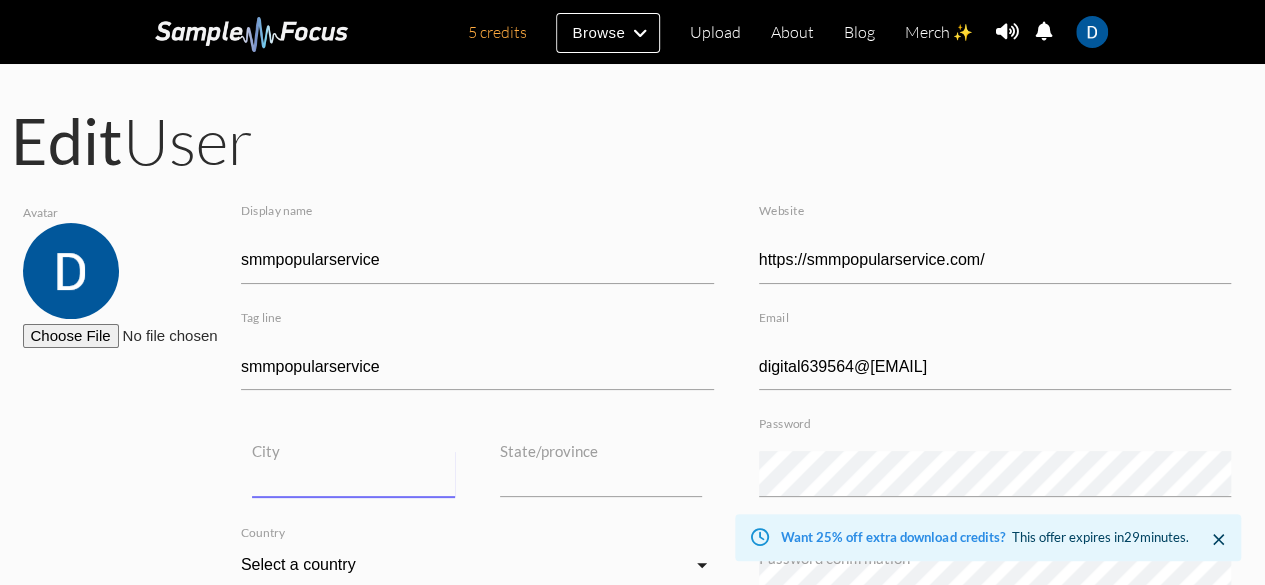 click on "City" at bounding box center [353, 474] 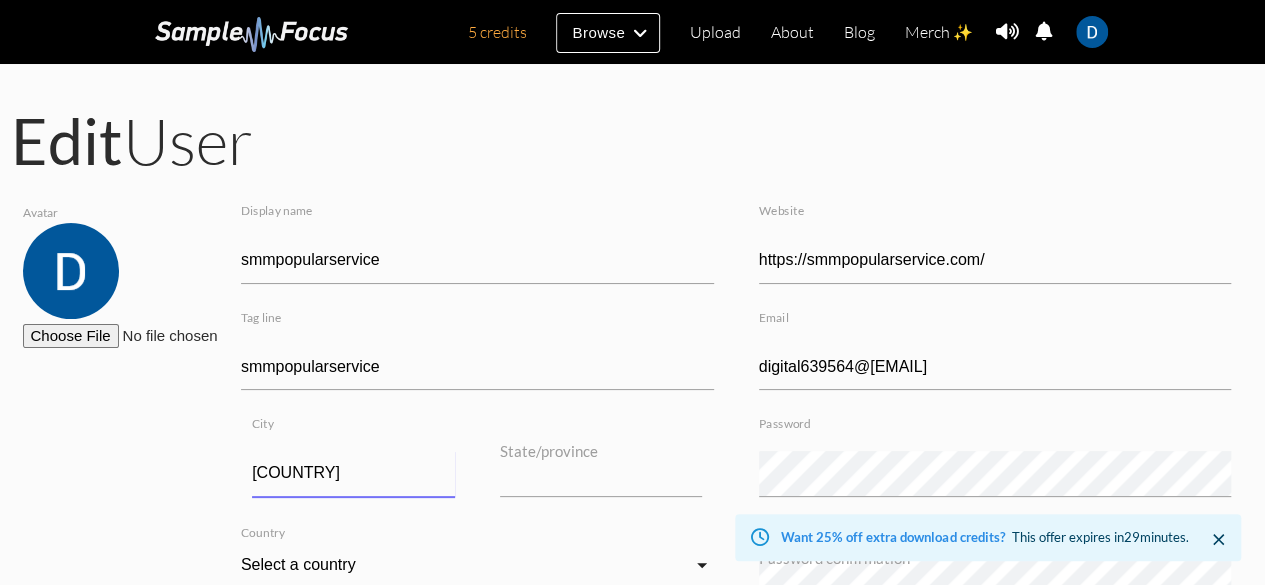 type on "[COUNTRY]" 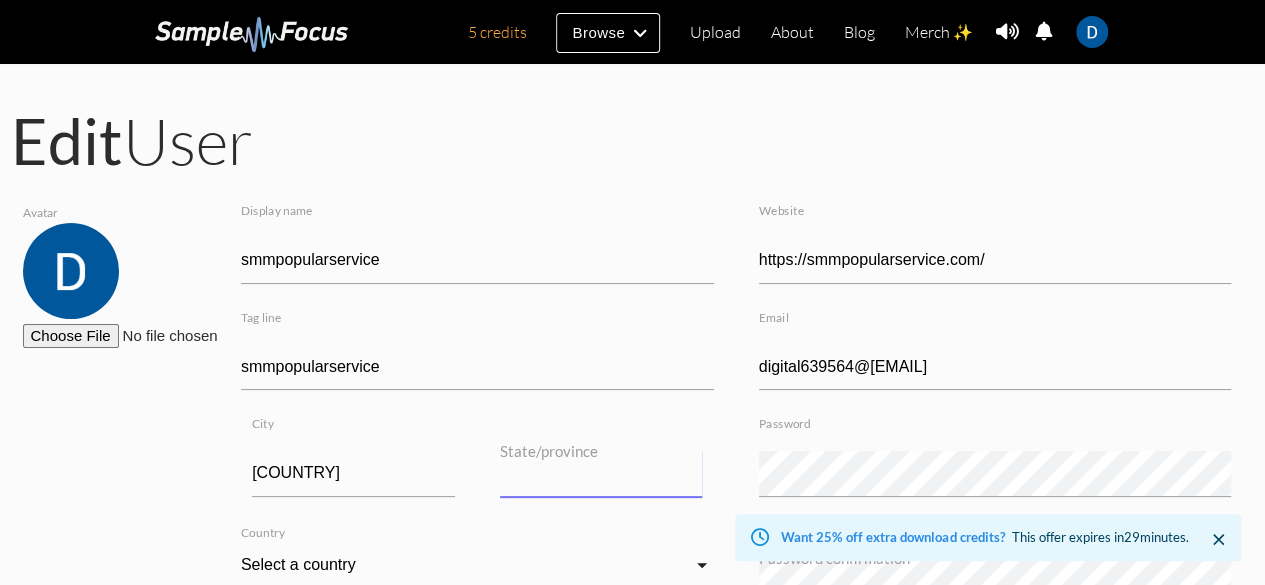 click at bounding box center (601, 474) 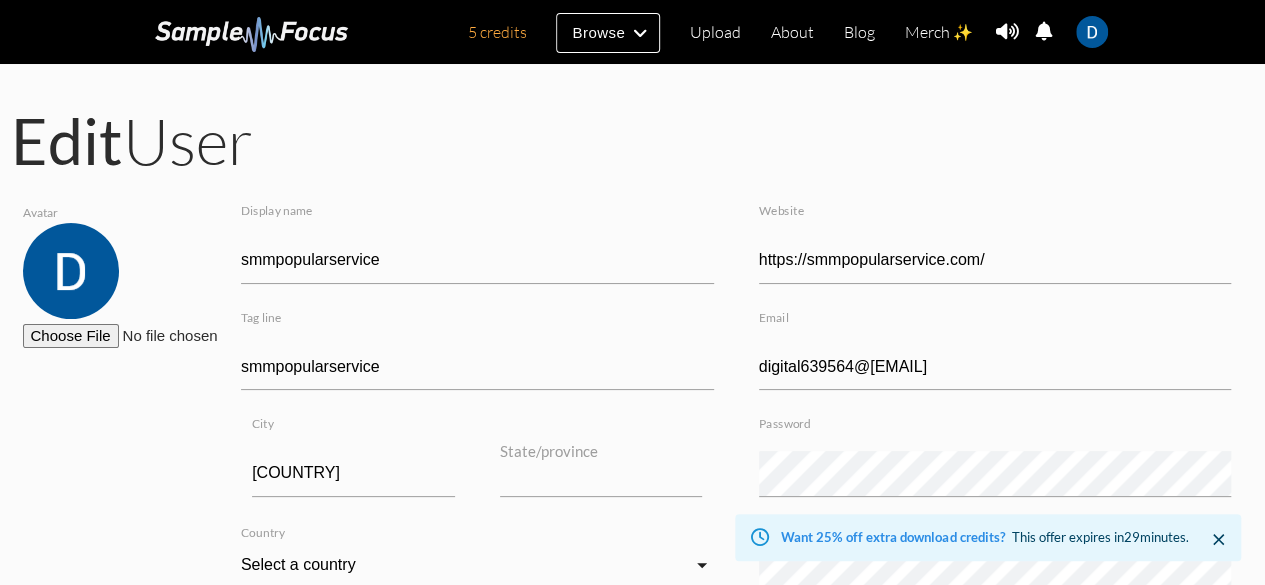 scroll, scrollTop: 380, scrollLeft: 0, axis: vertical 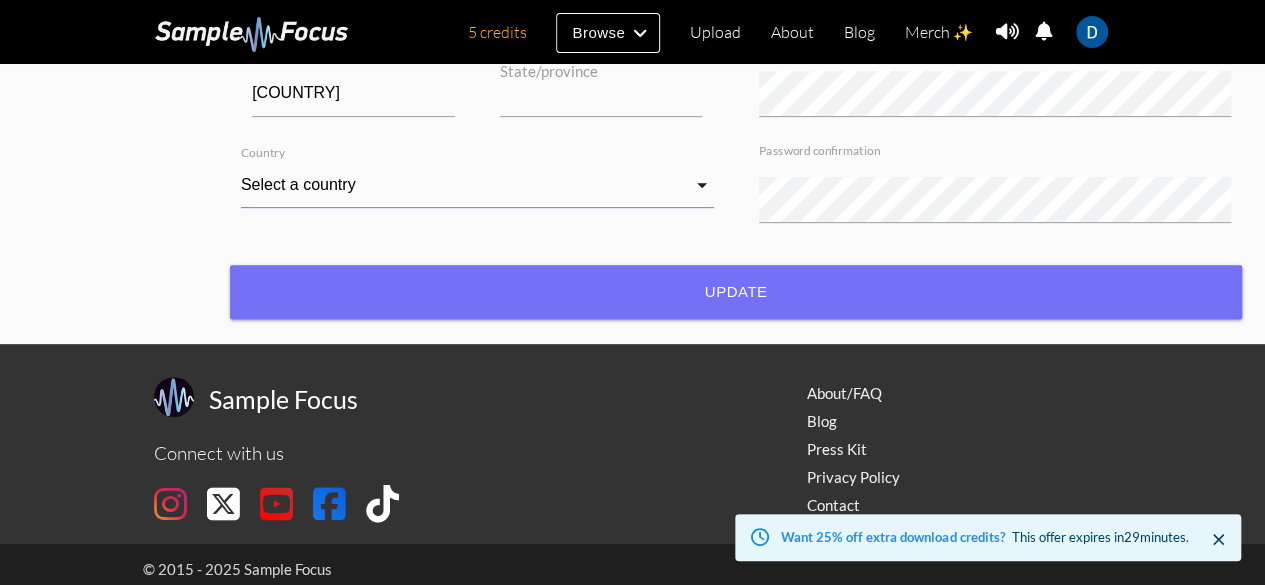drag, startPoint x: 334, startPoint y: 196, endPoint x: 383, endPoint y: 199, distance: 49.09175 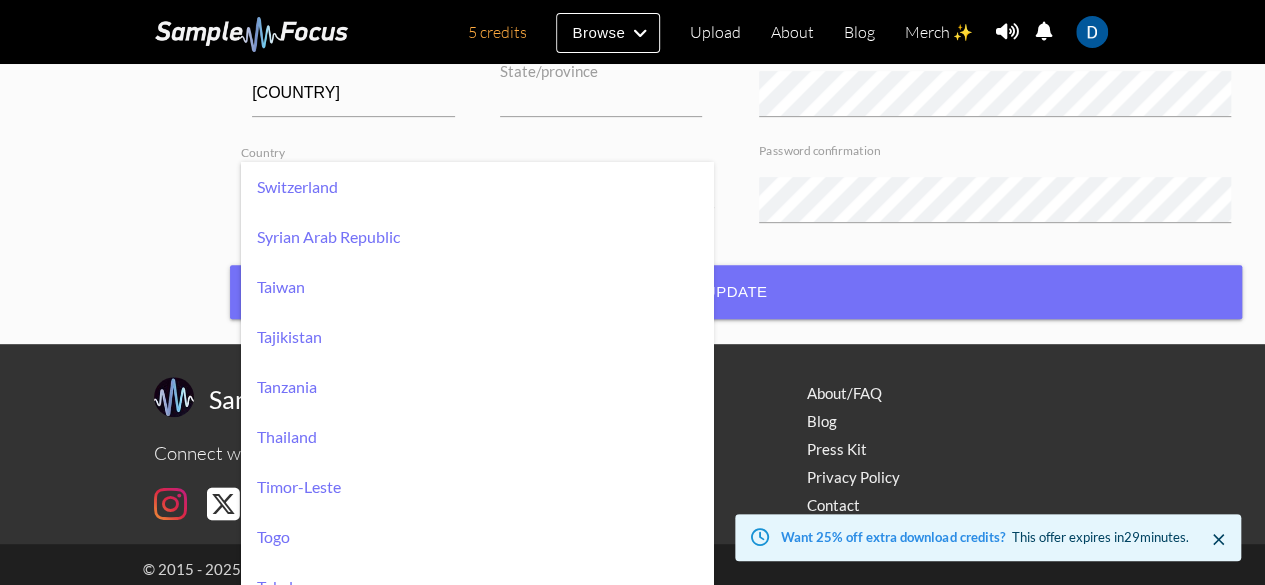 scroll, scrollTop: 12076, scrollLeft: 0, axis: vertical 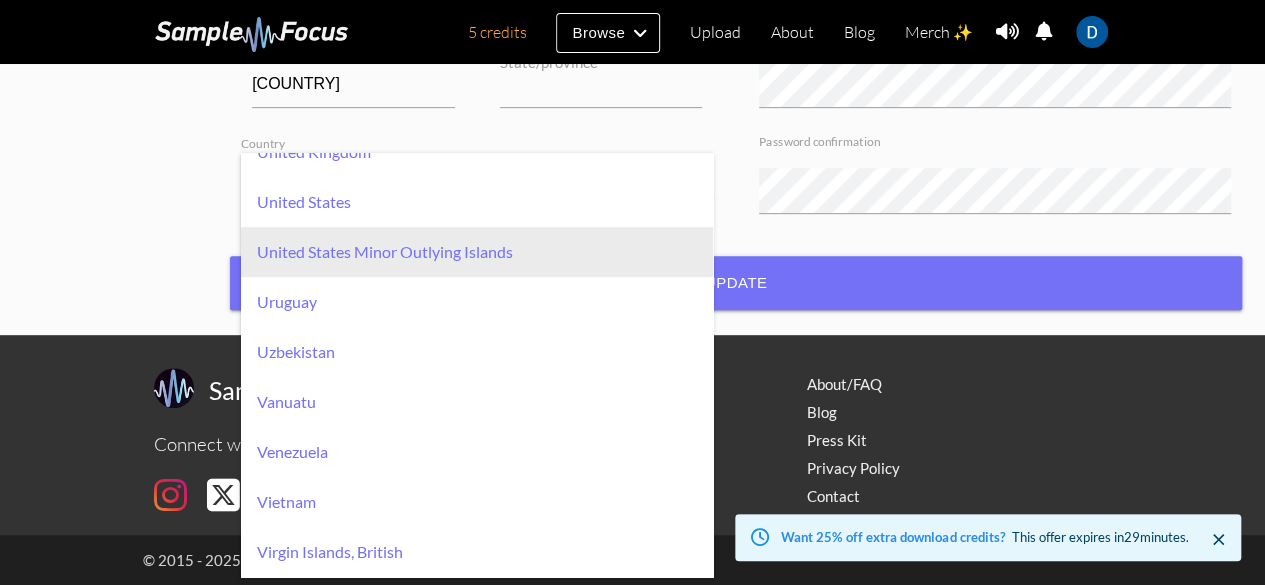 click on "United States Minor Outlying Islands" at bounding box center [477, 252] 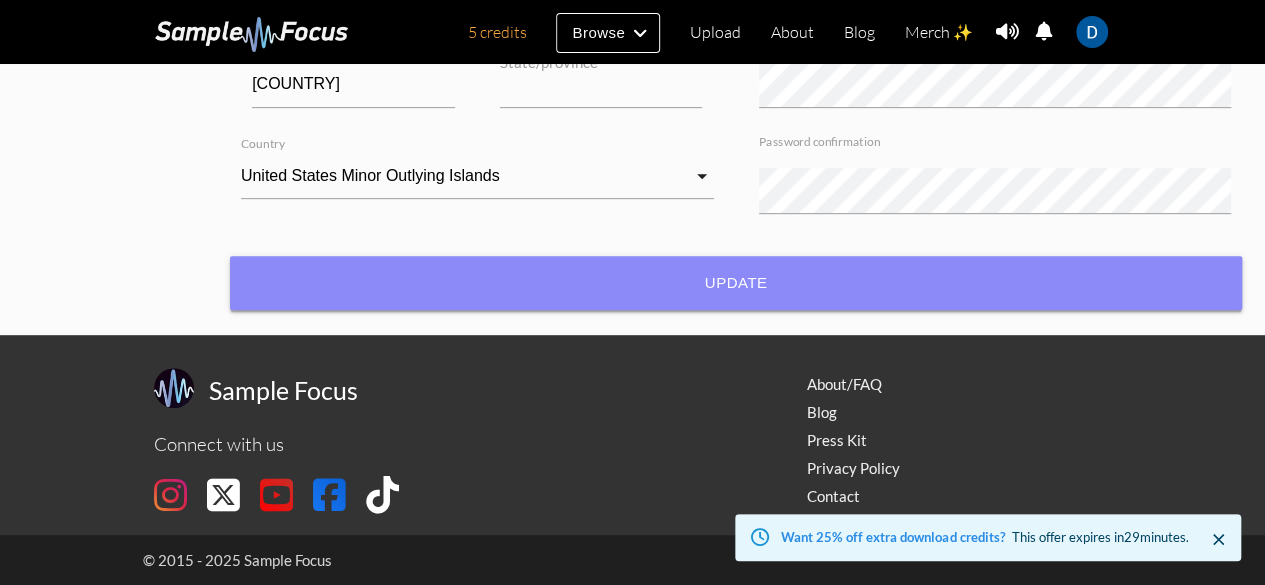 click on "Update" at bounding box center (736, 283) 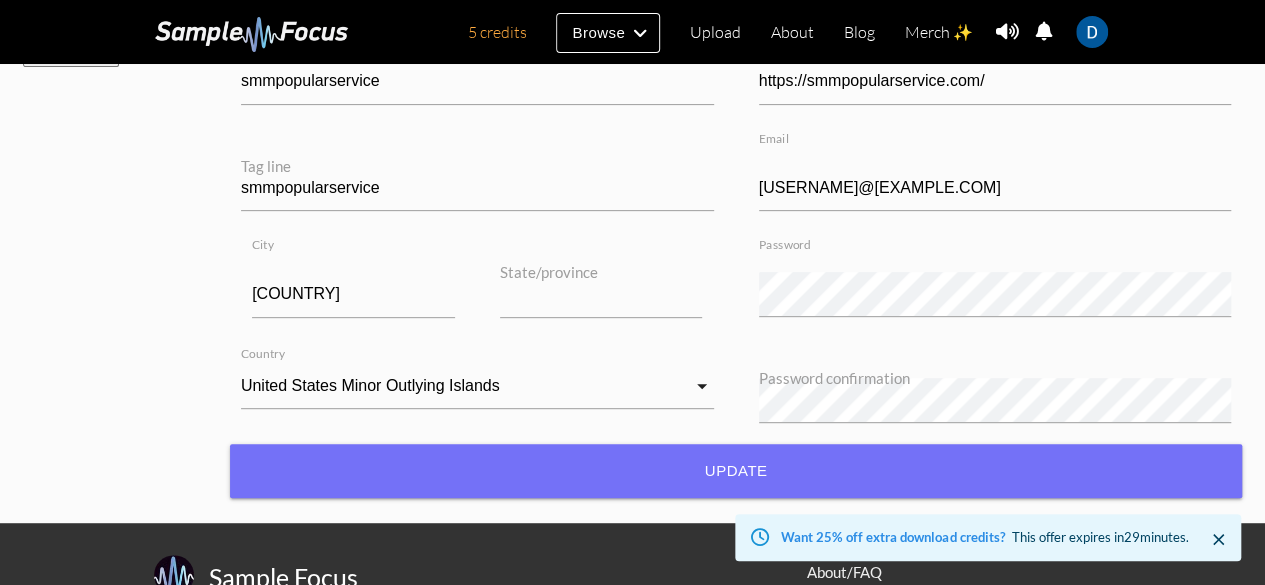scroll, scrollTop: 513, scrollLeft: 0, axis: vertical 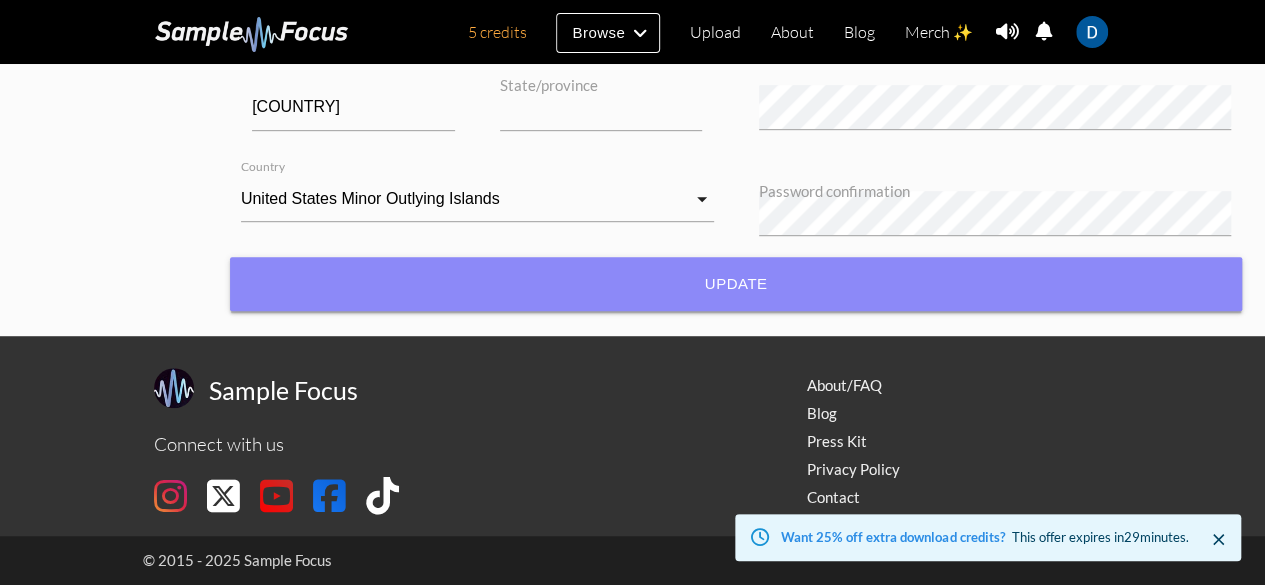click on "Update" at bounding box center [736, 284] 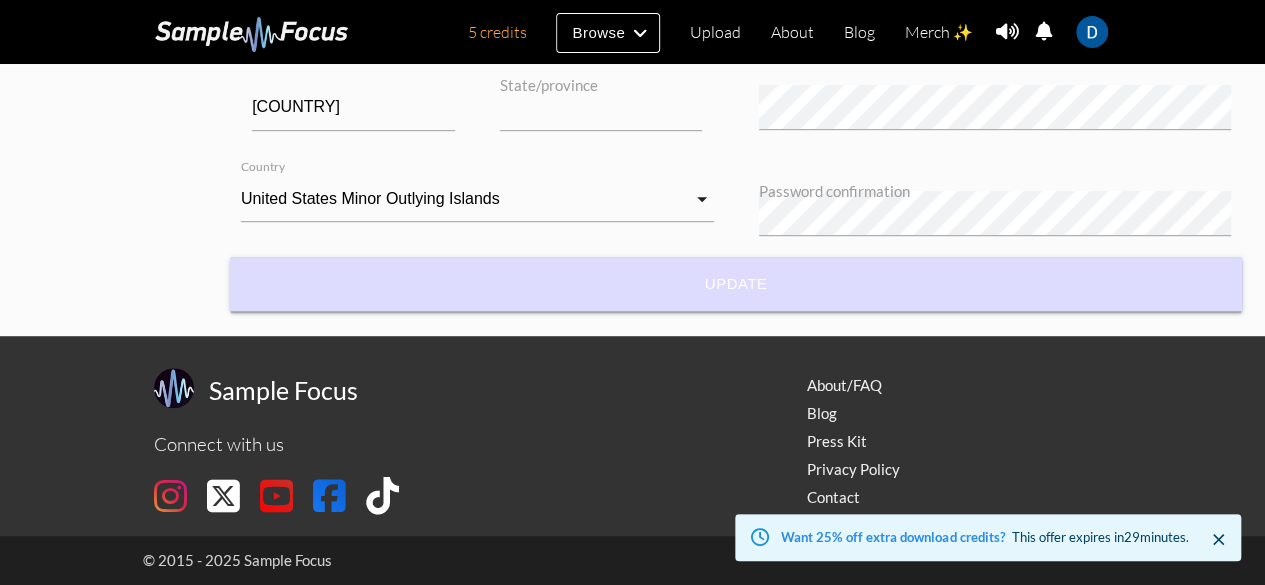 click on "Update" at bounding box center (736, 284) 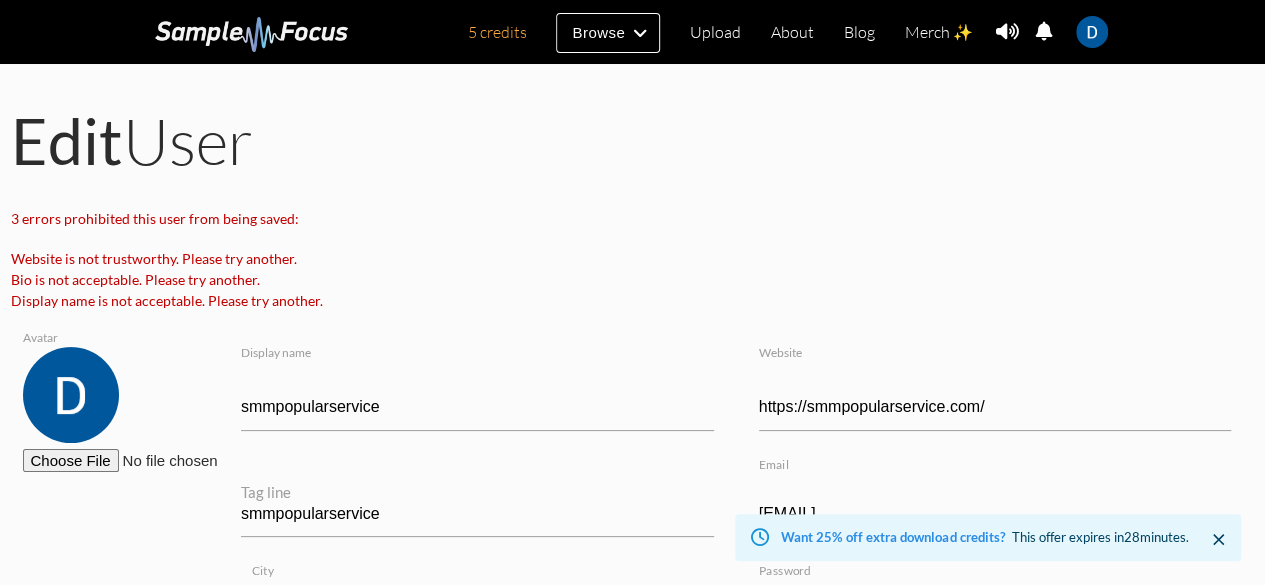 scroll, scrollTop: 300, scrollLeft: 0, axis: vertical 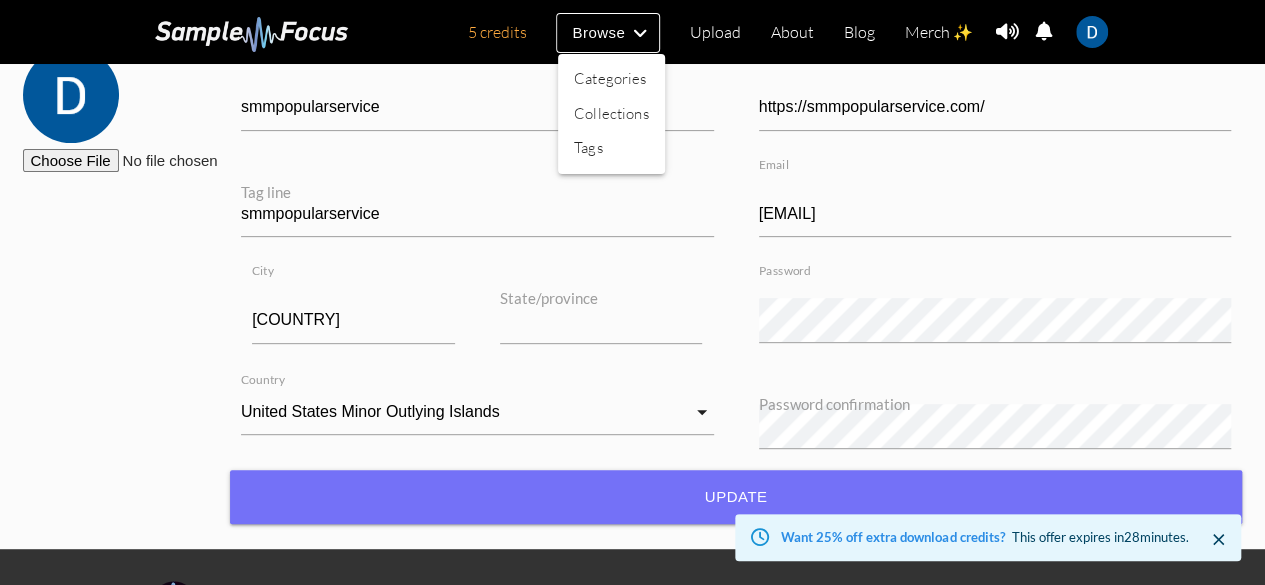 click at bounding box center [632, 292] 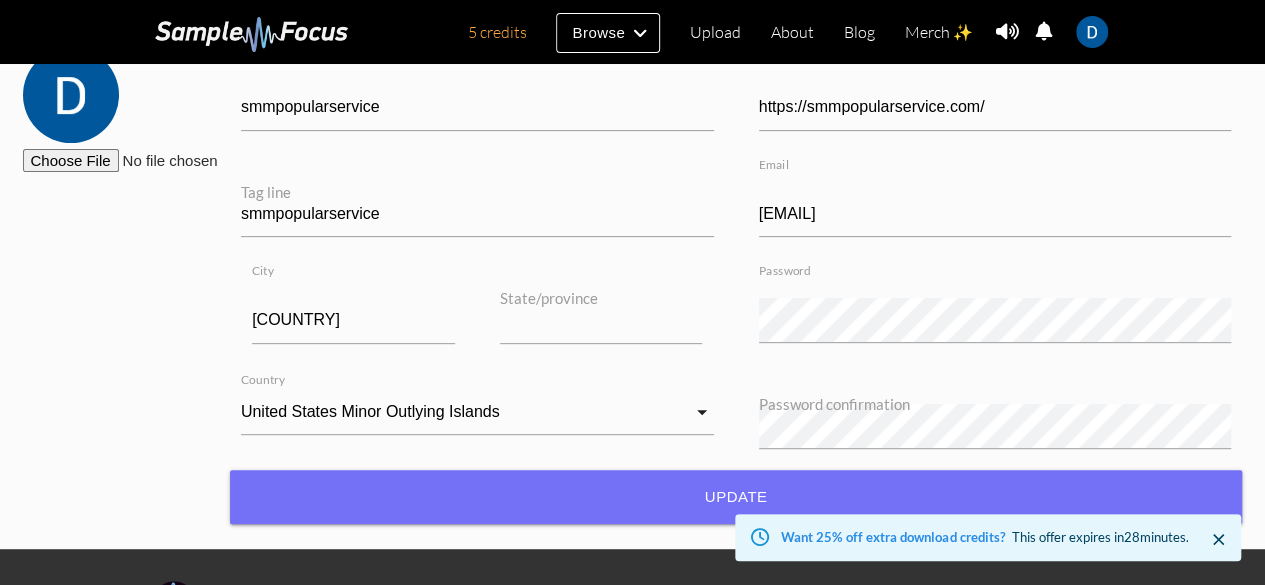 click on "Avatar" at bounding box center (165, 160) 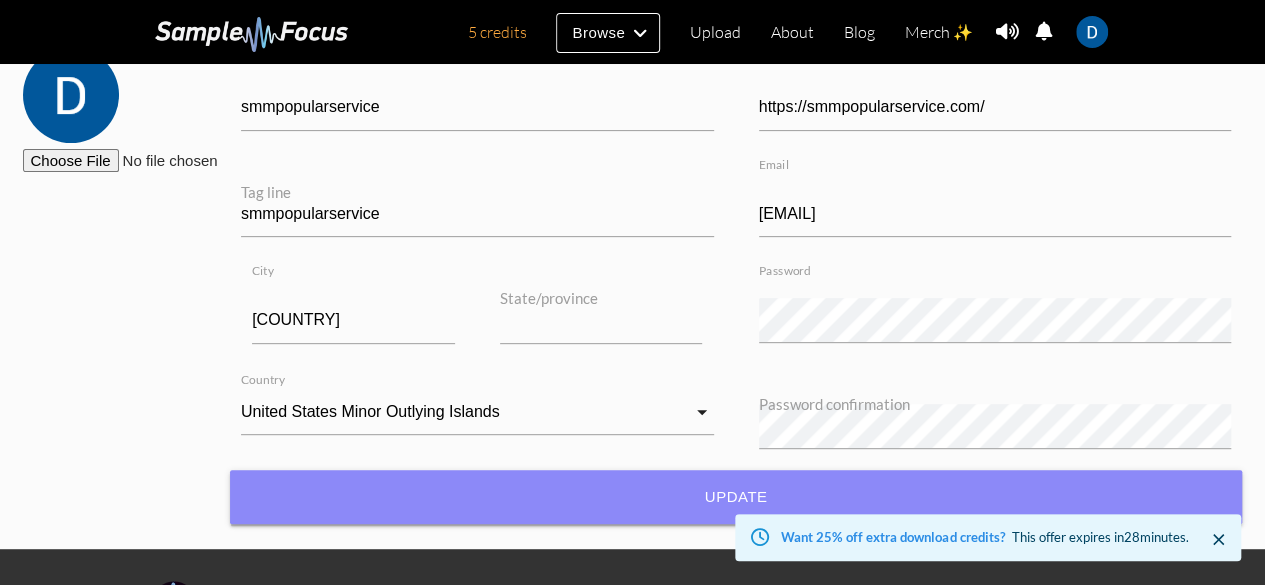 click on "Update" at bounding box center [736, 497] 